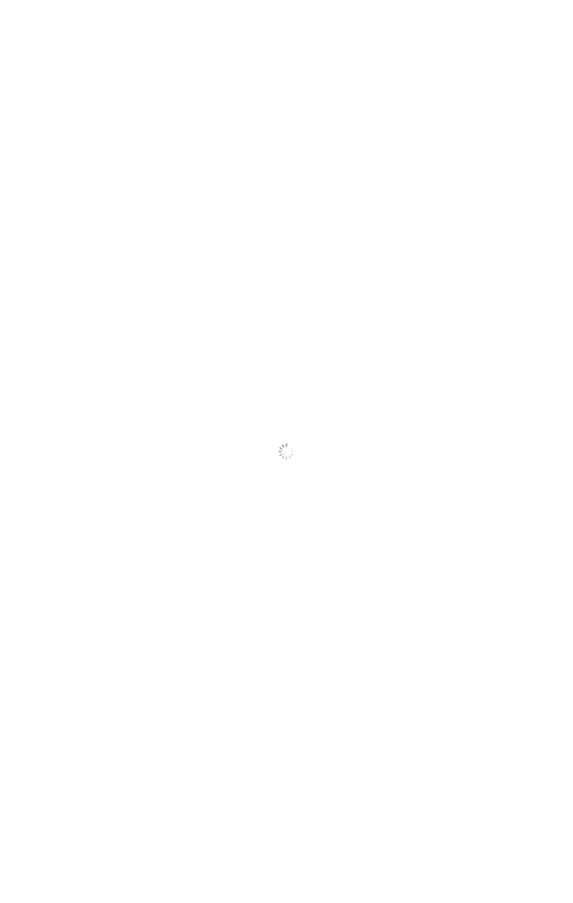 scroll, scrollTop: 0, scrollLeft: 0, axis: both 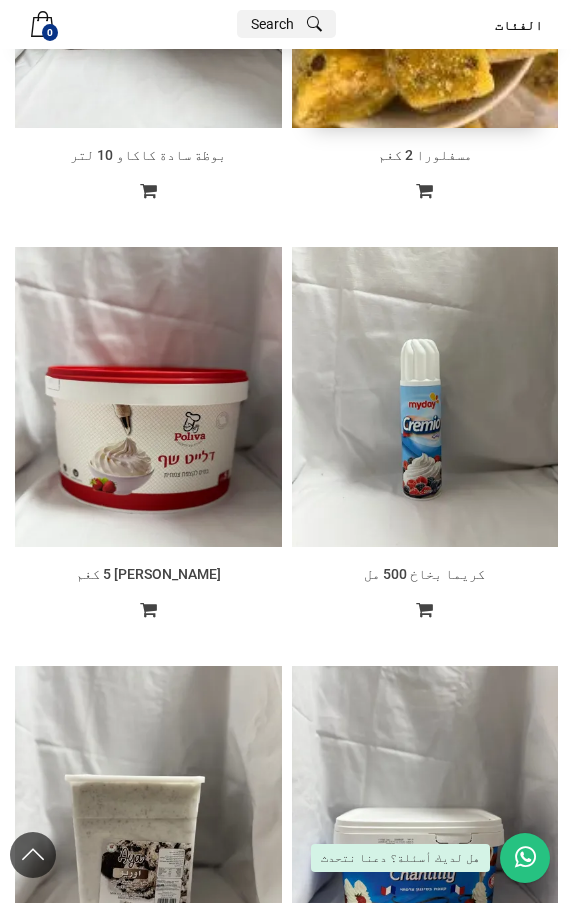 click at bounding box center (425, -23) 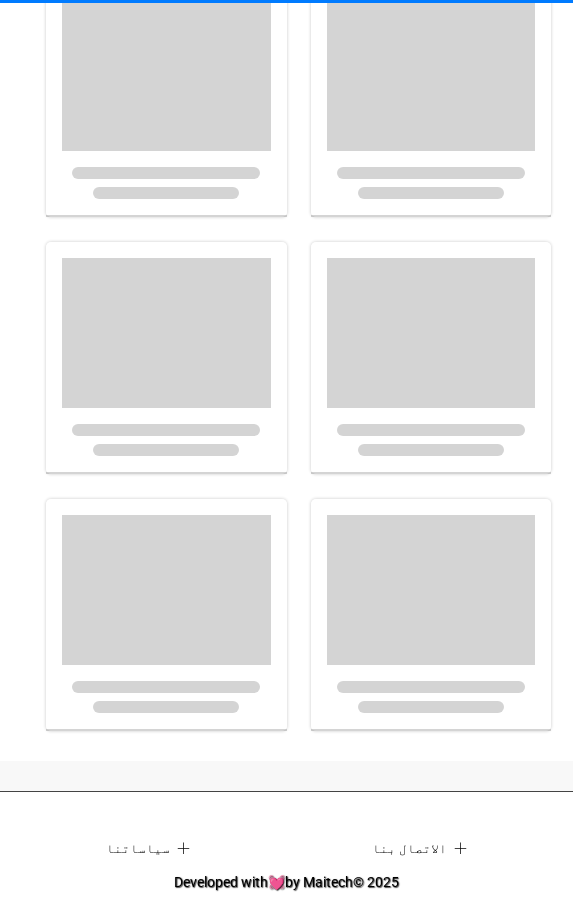 scroll, scrollTop: 0, scrollLeft: 0, axis: both 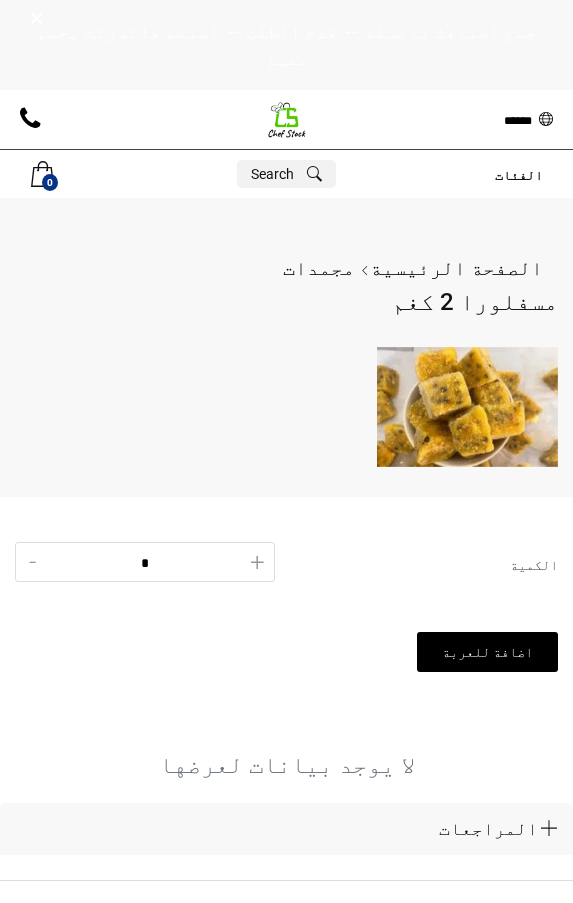 click on "مجمدات" at bounding box center (319, 268) 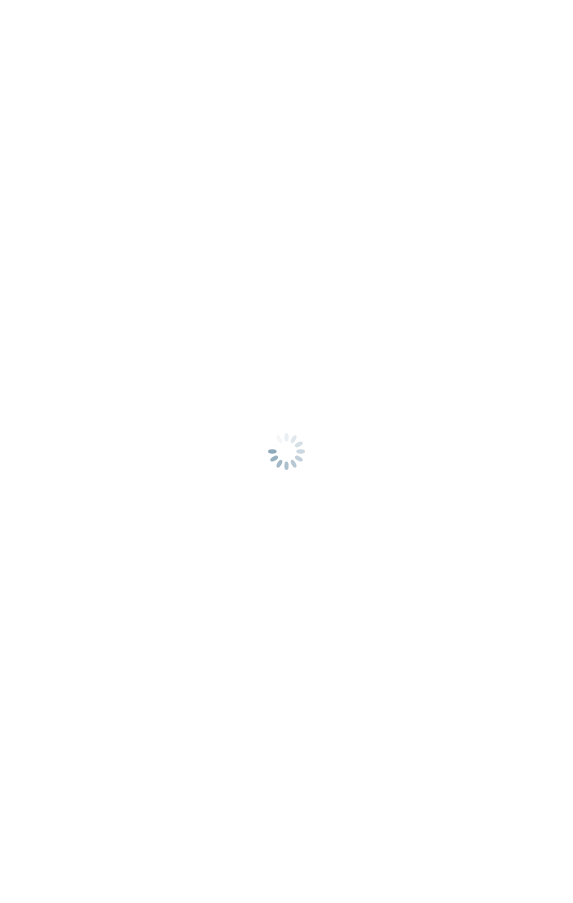 scroll, scrollTop: 0, scrollLeft: 0, axis: both 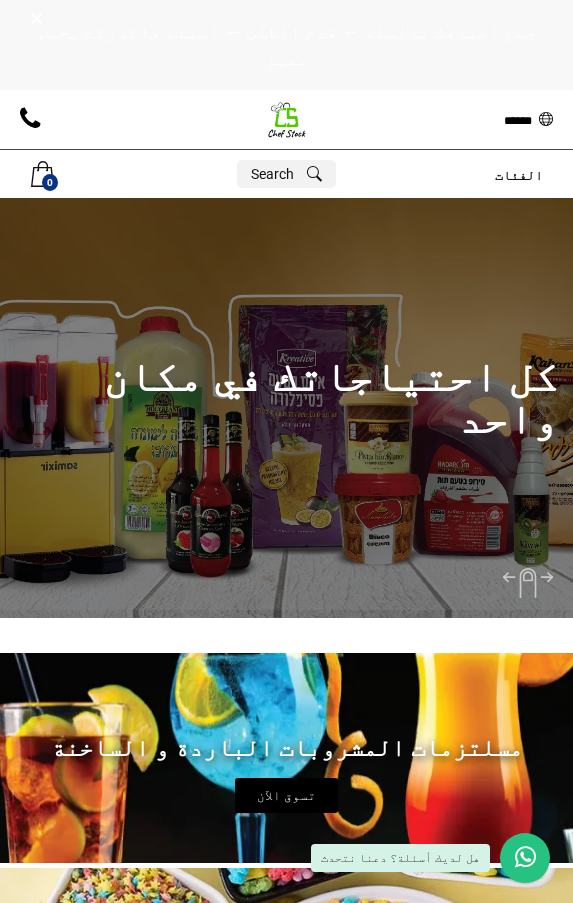 drag, startPoint x: 477, startPoint y: 294, endPoint x: 241, endPoint y: 267, distance: 237.53947 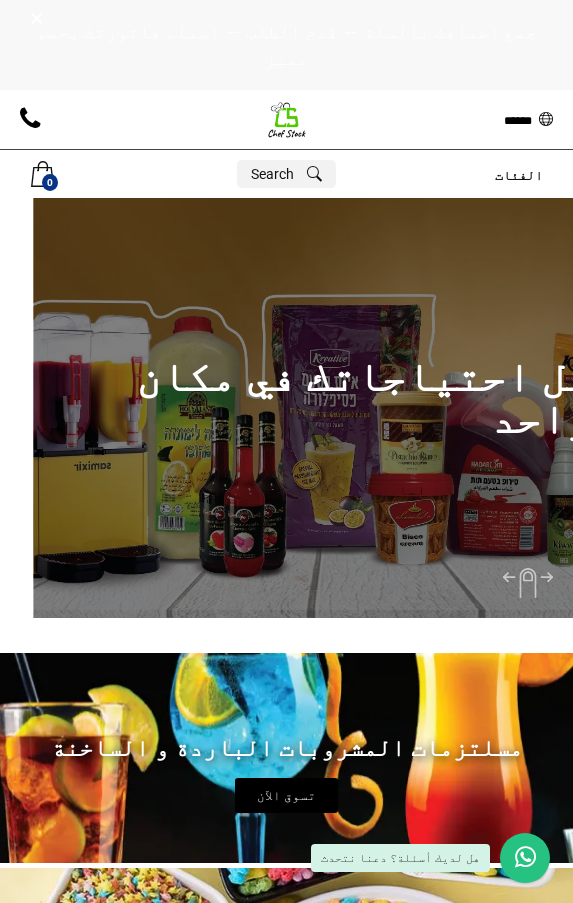 drag, startPoint x: 420, startPoint y: 267, endPoint x: 529, endPoint y: 265, distance: 109.01835 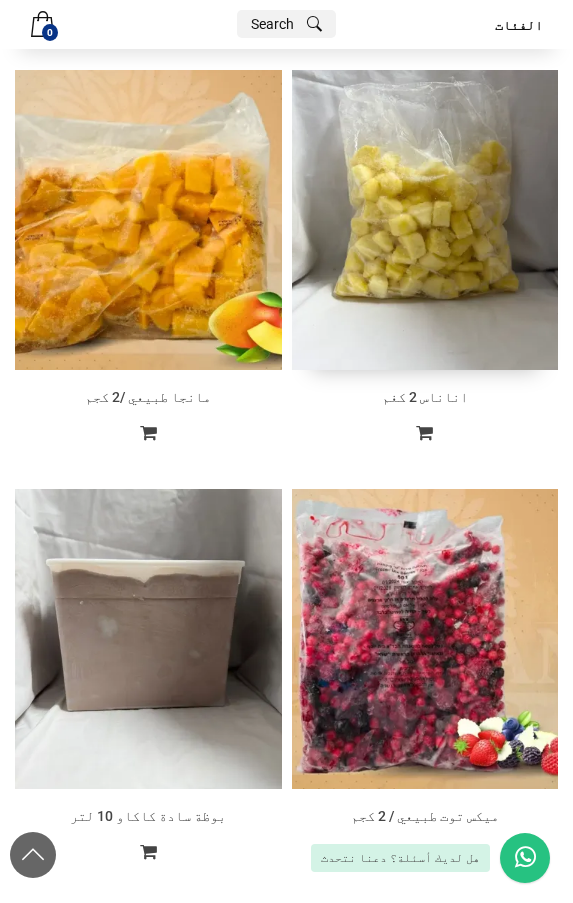 scroll, scrollTop: 4320, scrollLeft: 0, axis: vertical 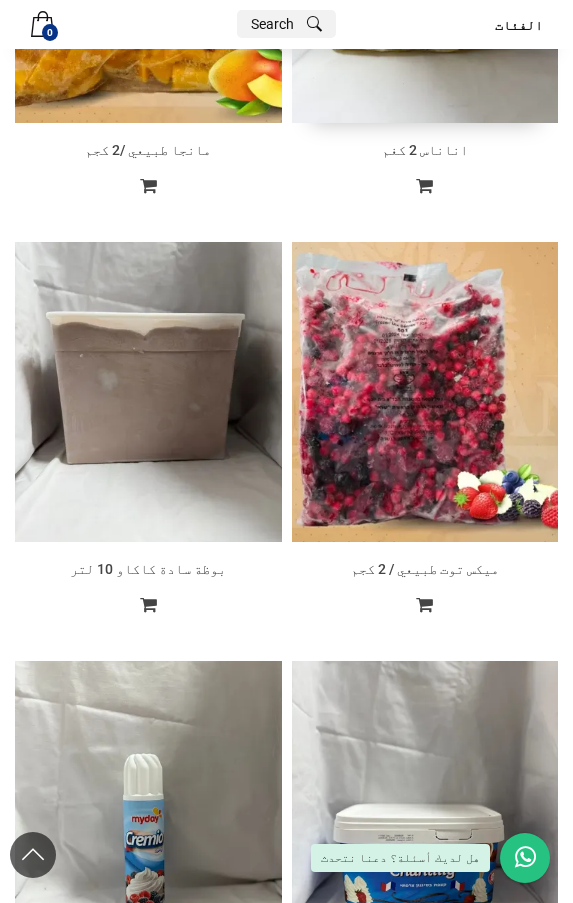 click at bounding box center [425, -27] 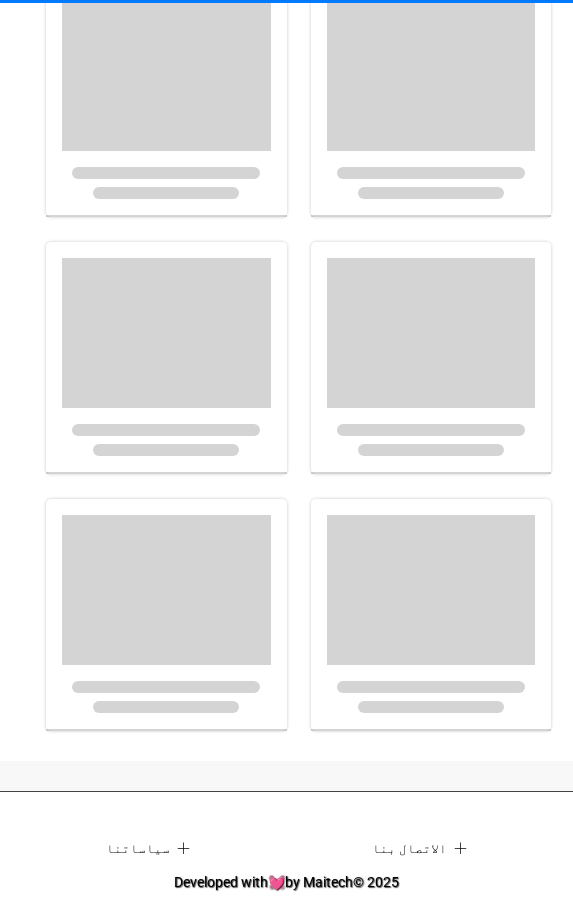 scroll, scrollTop: 0, scrollLeft: 0, axis: both 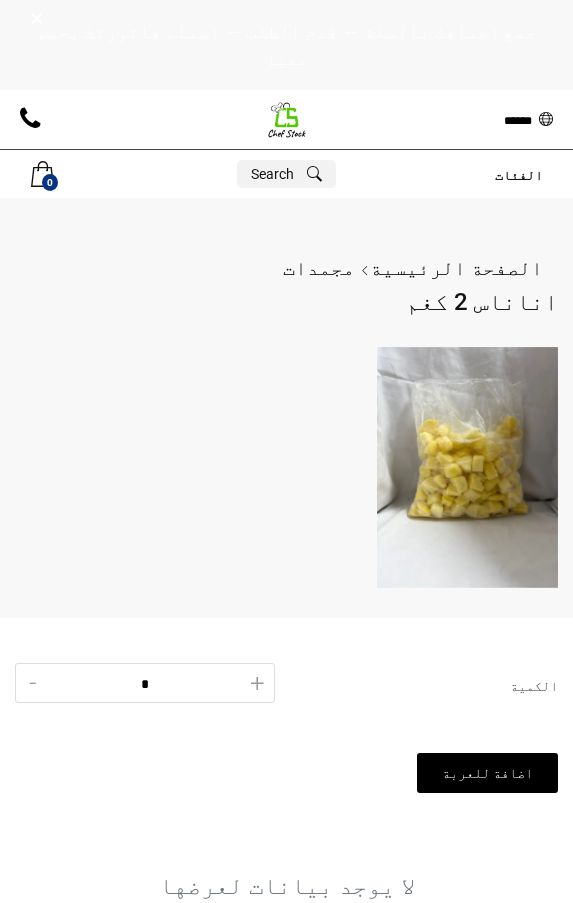 click at bounding box center (467, 467) 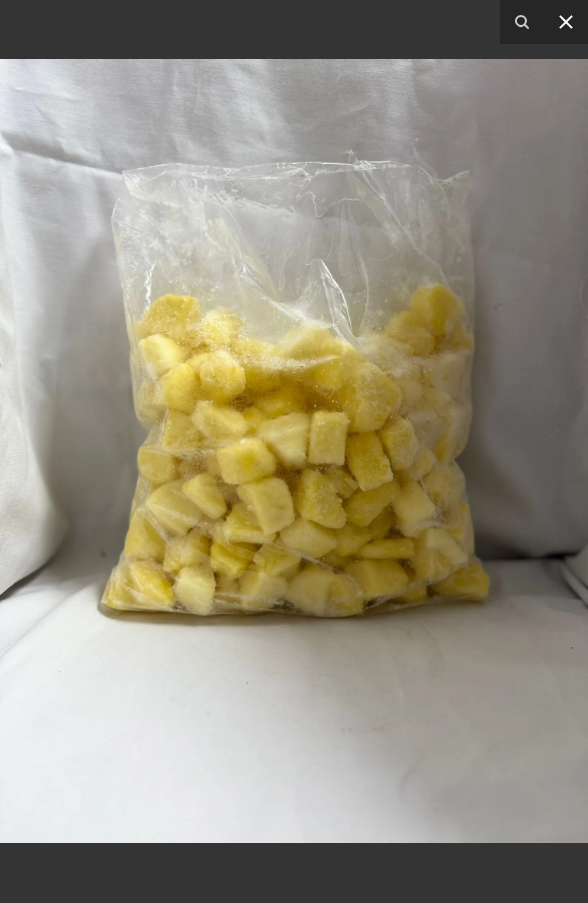 click at bounding box center [566, 22] 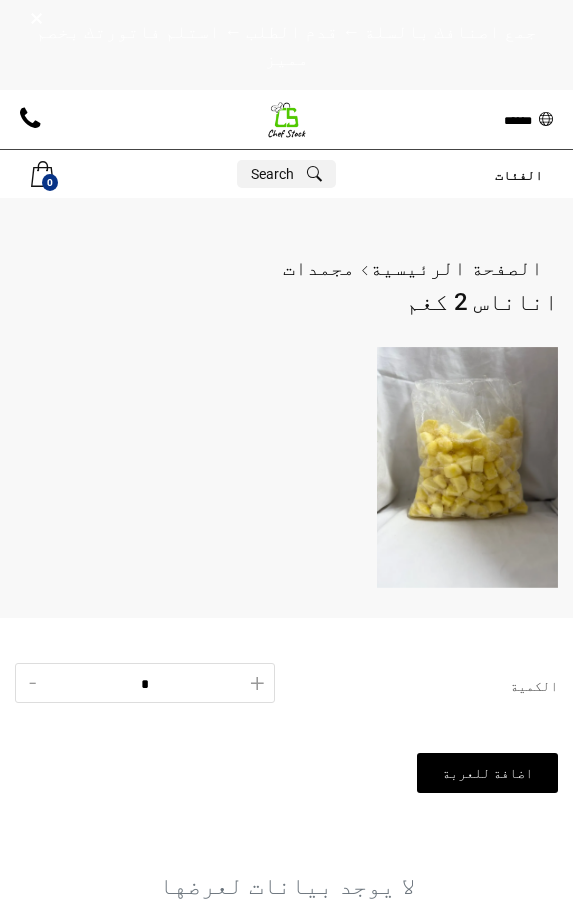 click at bounding box center [287, 120] 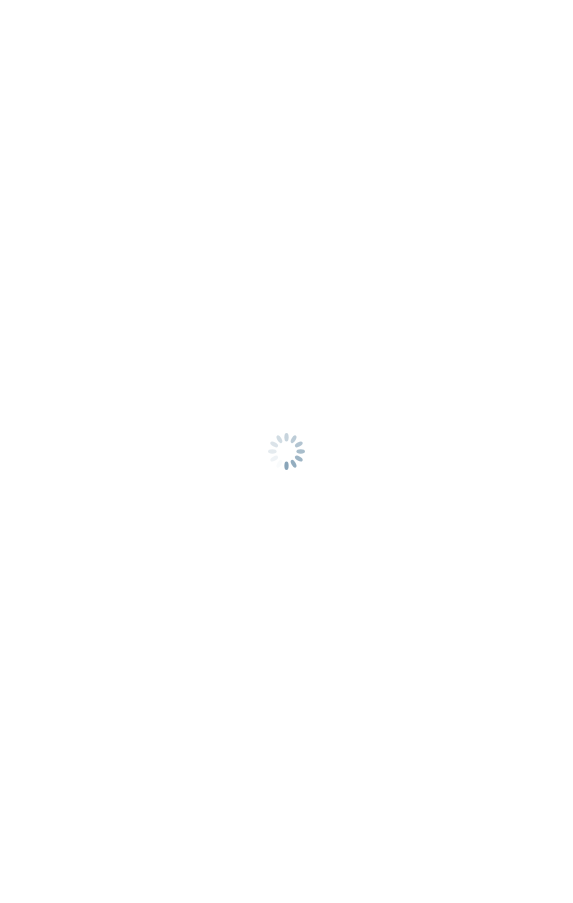 scroll, scrollTop: 0, scrollLeft: 0, axis: both 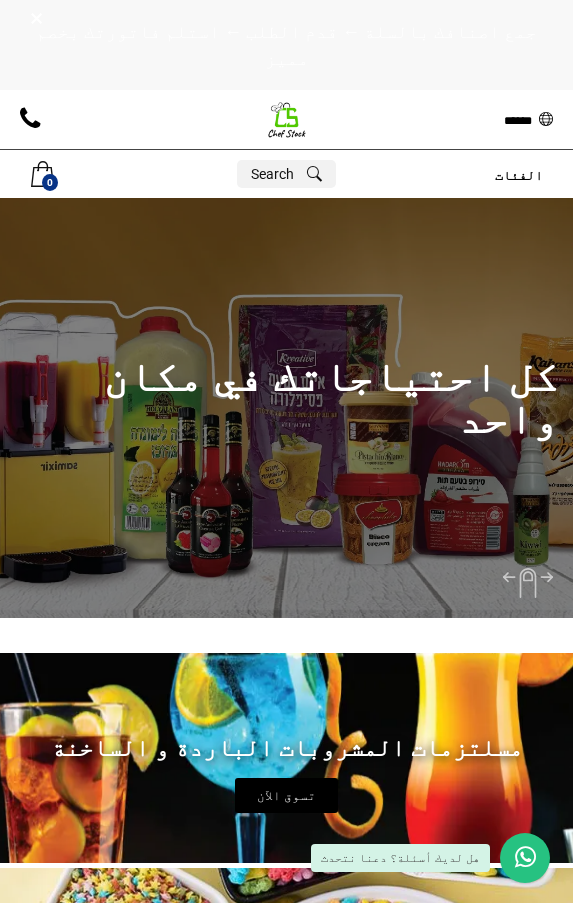 click on "الفئات" at bounding box center (439, 174) 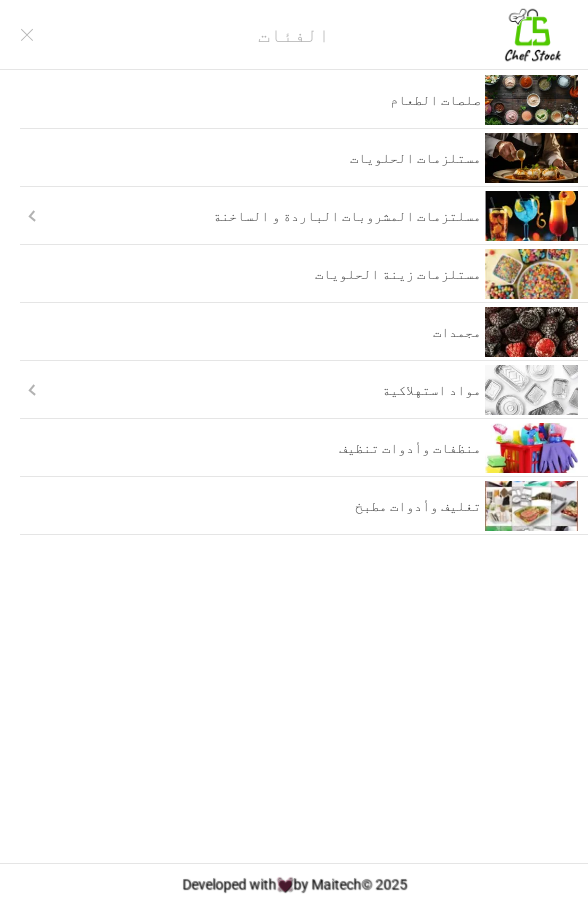 click at bounding box center [139, 35] 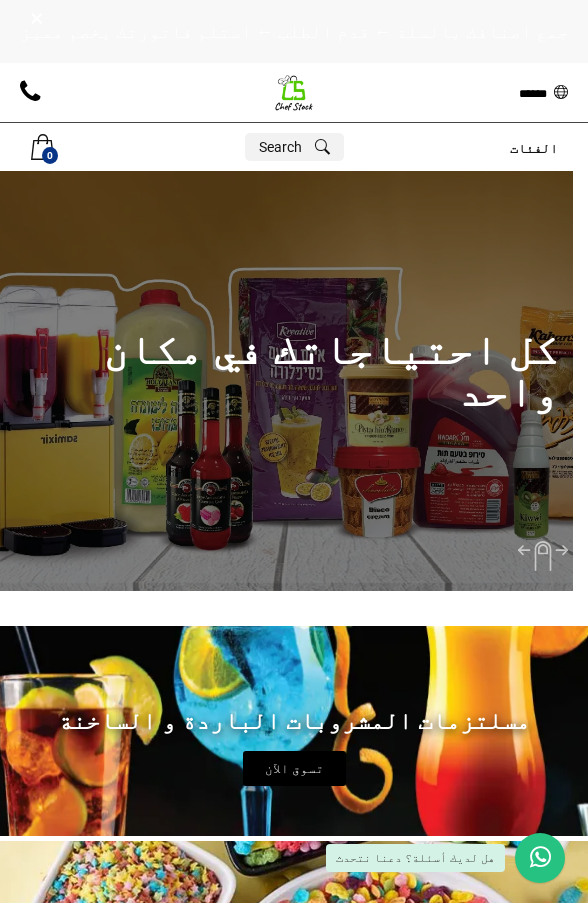 drag, startPoint x: 469, startPoint y: 305, endPoint x: 446, endPoint y: 90, distance: 216.22673 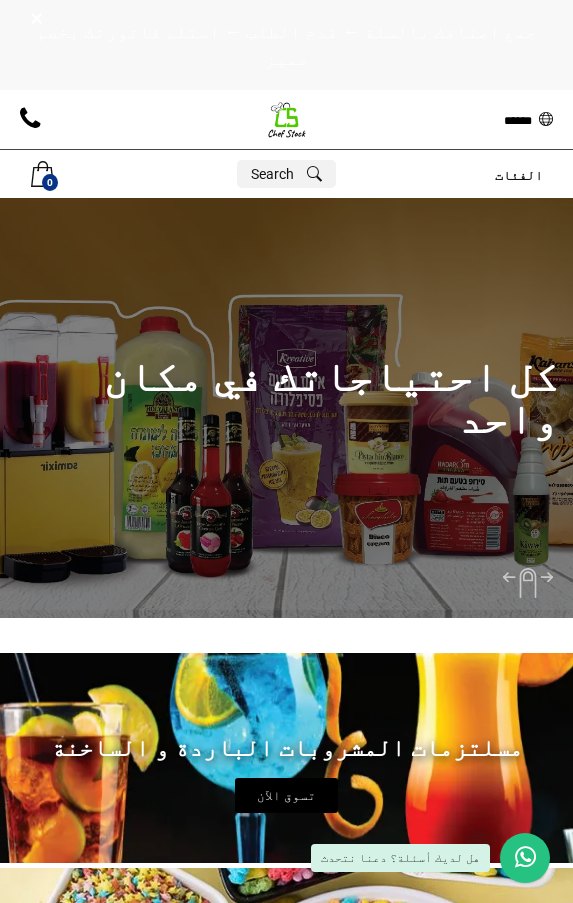 click on "كل احتياجاتك في مكان واحد" at bounding box center (286, 408) 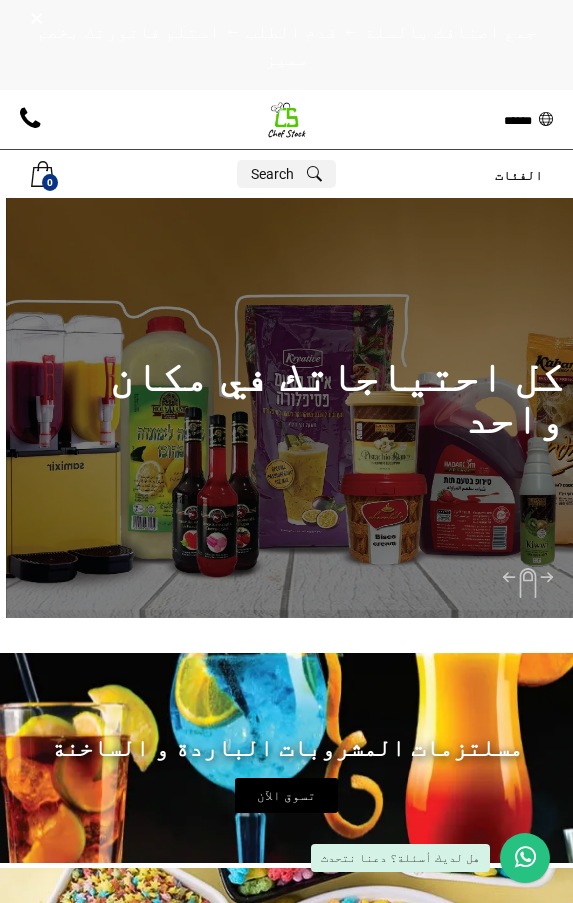 drag, startPoint x: 208, startPoint y: 289, endPoint x: 565, endPoint y: 208, distance: 366.07376 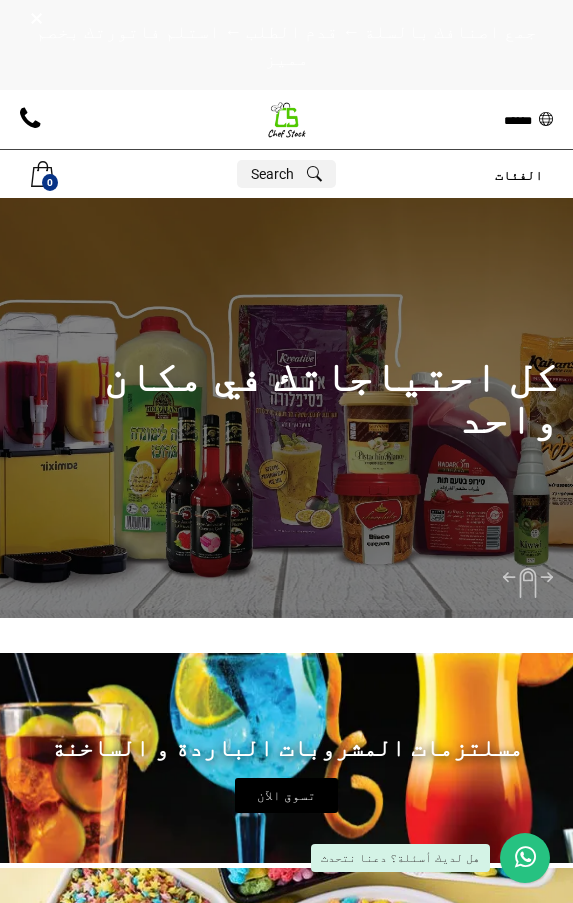 click on "الفئات" at bounding box center [439, 174] 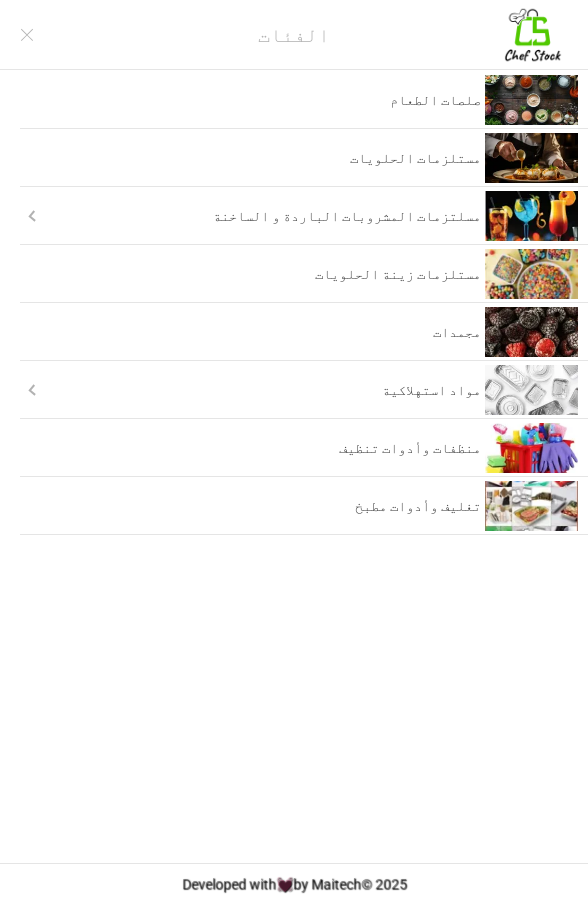 click on "صلصات الطعام" at bounding box center (294, 100) 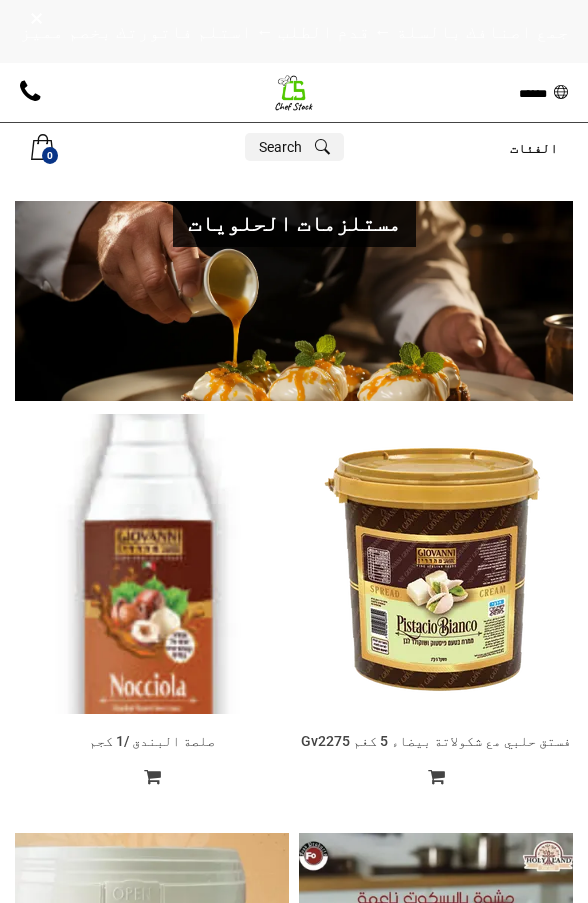 drag, startPoint x: 380, startPoint y: 456, endPoint x: 408, endPoint y: 171, distance: 286.37213 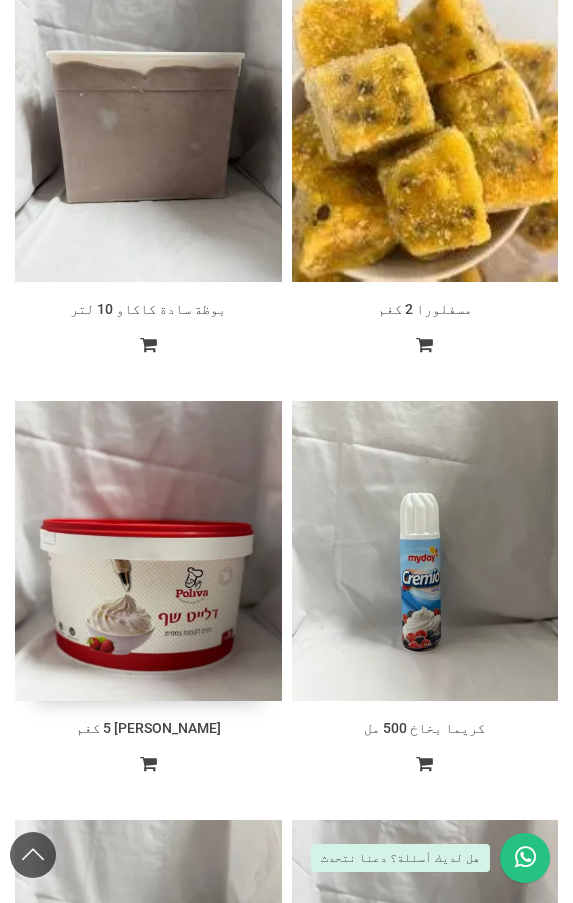 scroll, scrollTop: 2160, scrollLeft: 0, axis: vertical 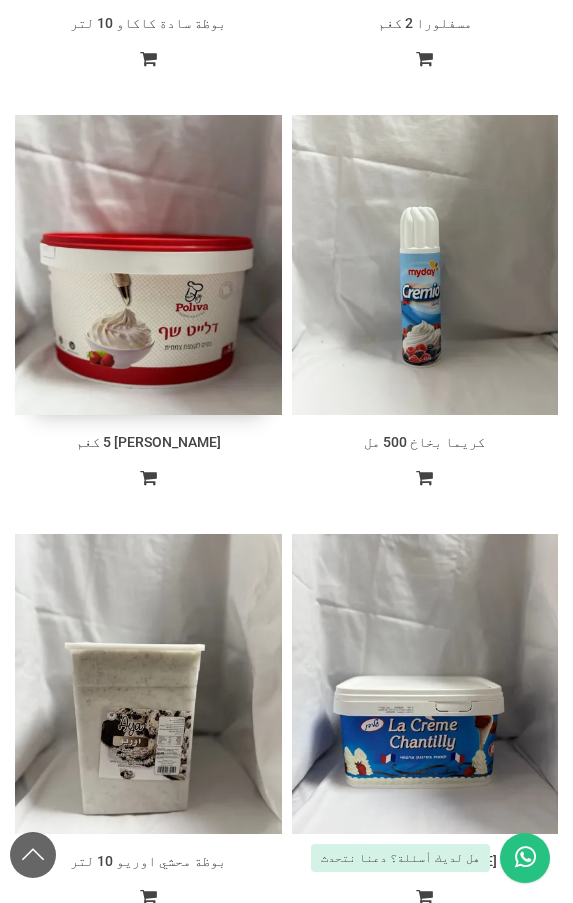 click at bounding box center (148, 264) 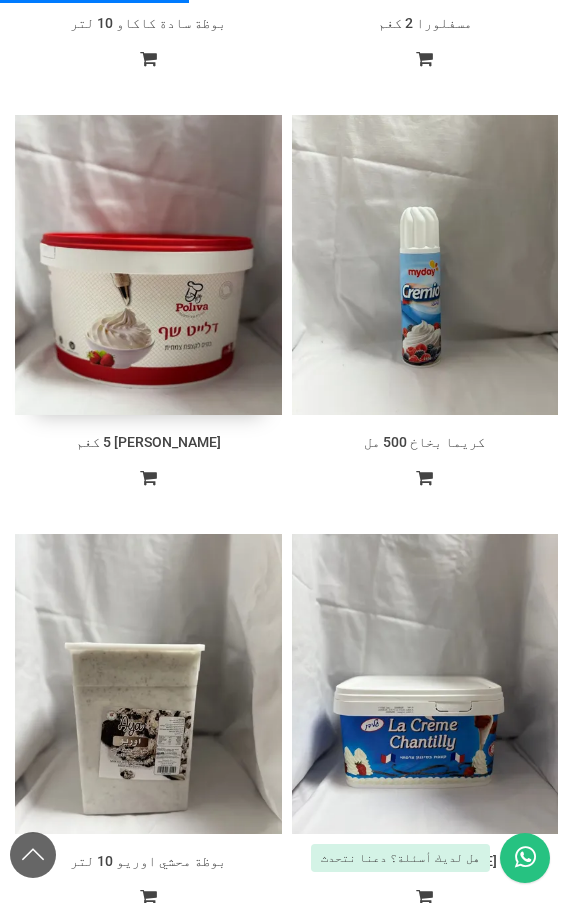 scroll, scrollTop: 0, scrollLeft: 0, axis: both 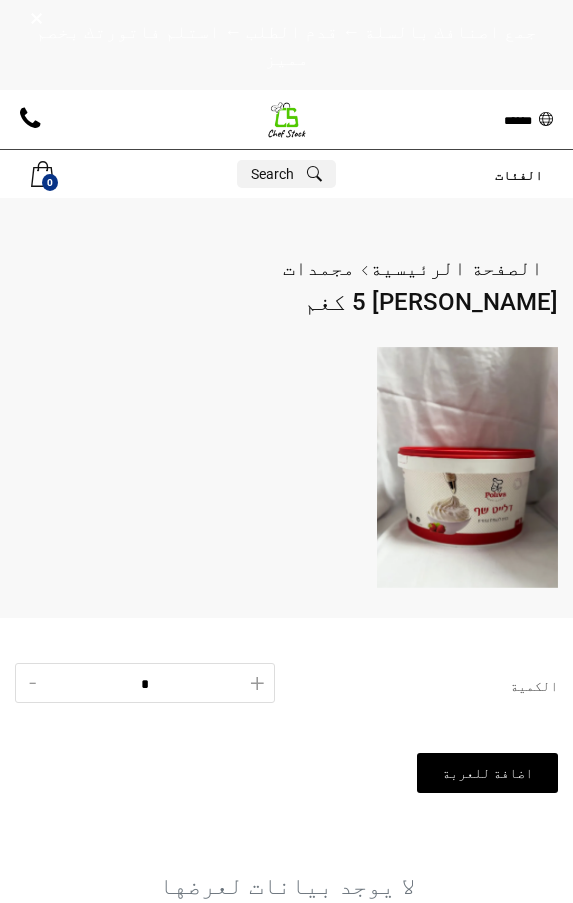 click on "مجمدات" at bounding box center (319, 268) 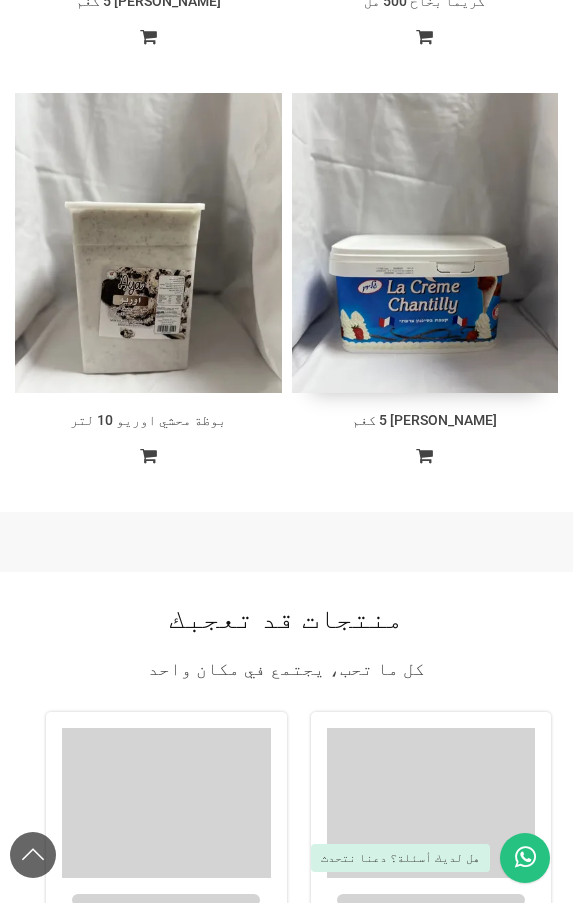 scroll, scrollTop: 2673, scrollLeft: 0, axis: vertical 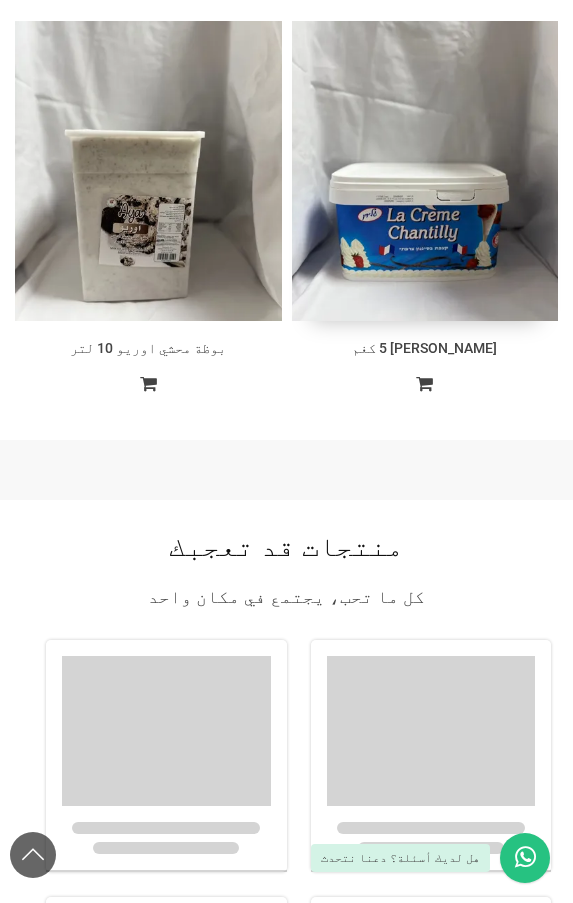 click at bounding box center (425, 170) 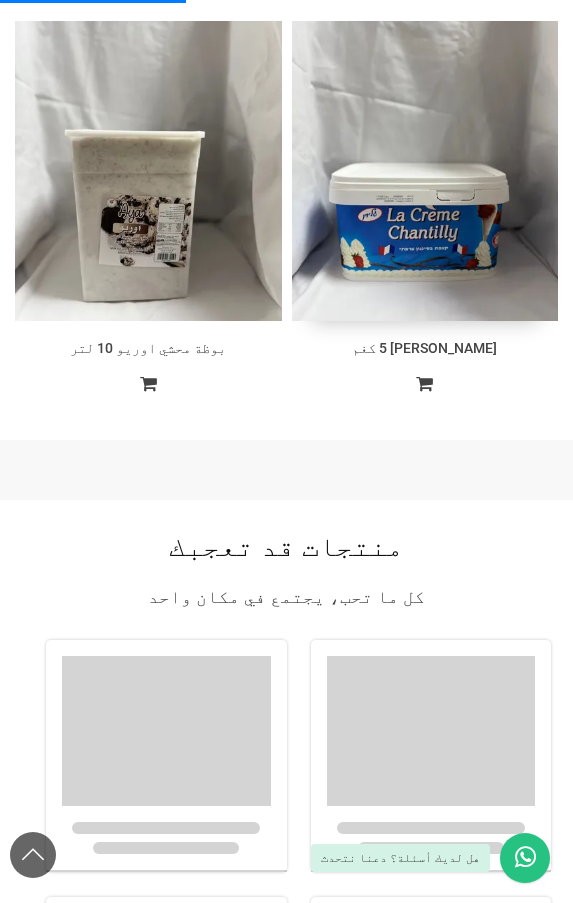 scroll, scrollTop: 0, scrollLeft: 0, axis: both 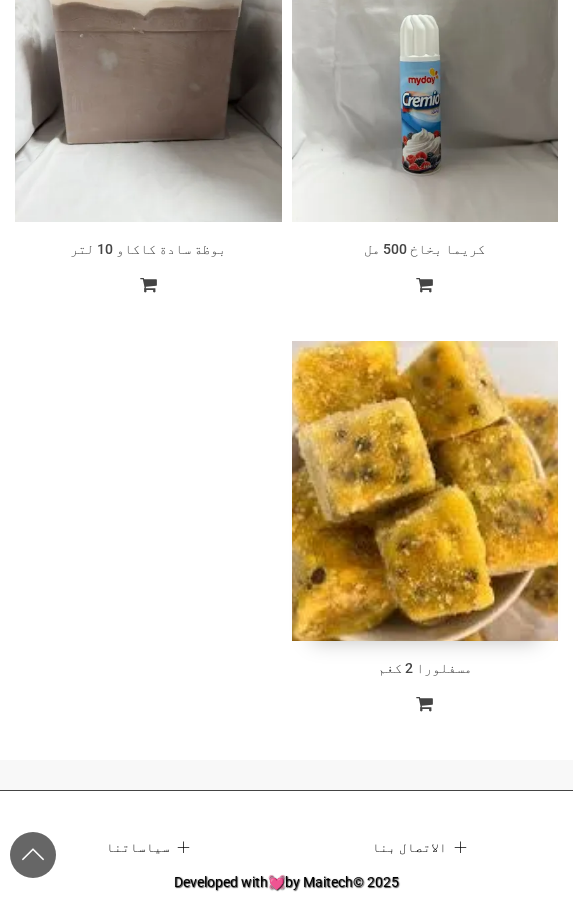 click at bounding box center [425, 491] 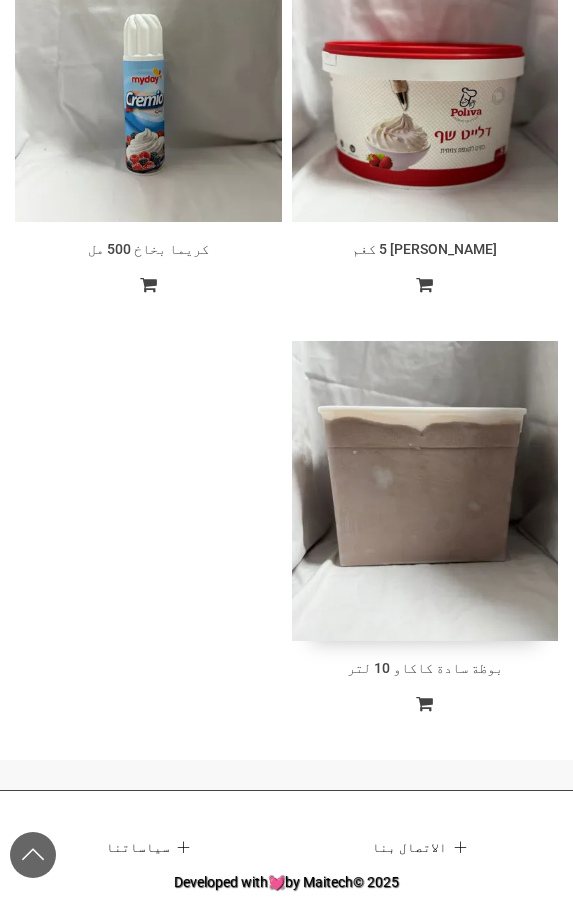 scroll, scrollTop: 3654, scrollLeft: 0, axis: vertical 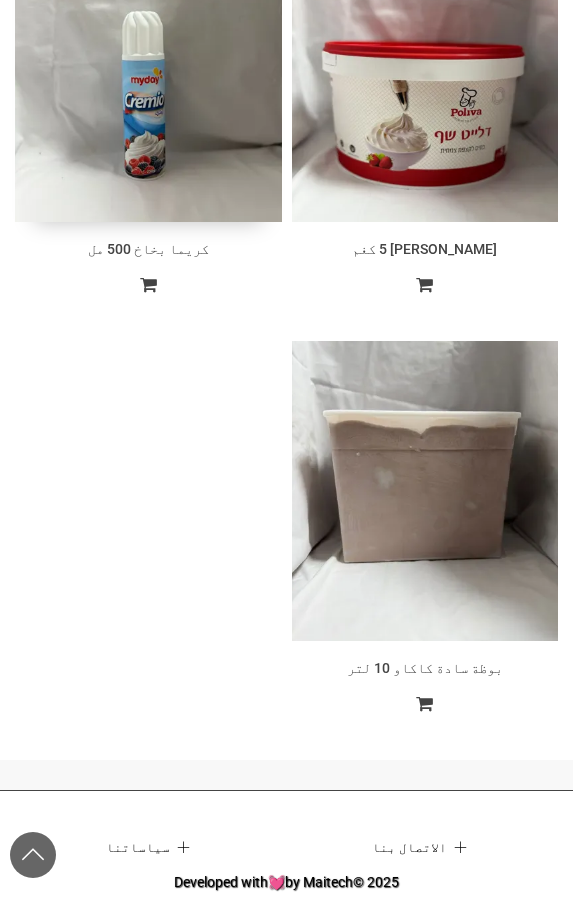 click at bounding box center (148, 71) 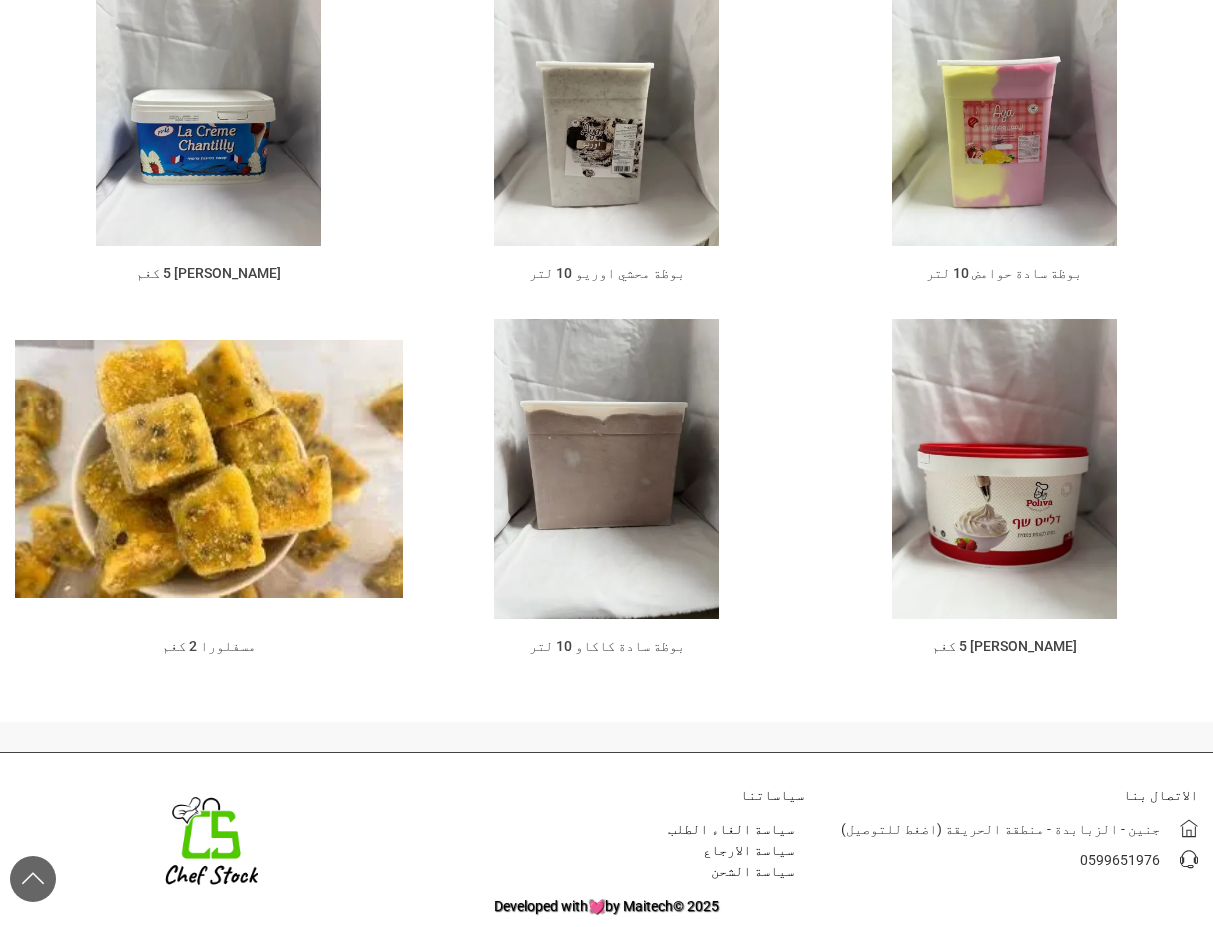 scroll, scrollTop: 2445, scrollLeft: 0, axis: vertical 